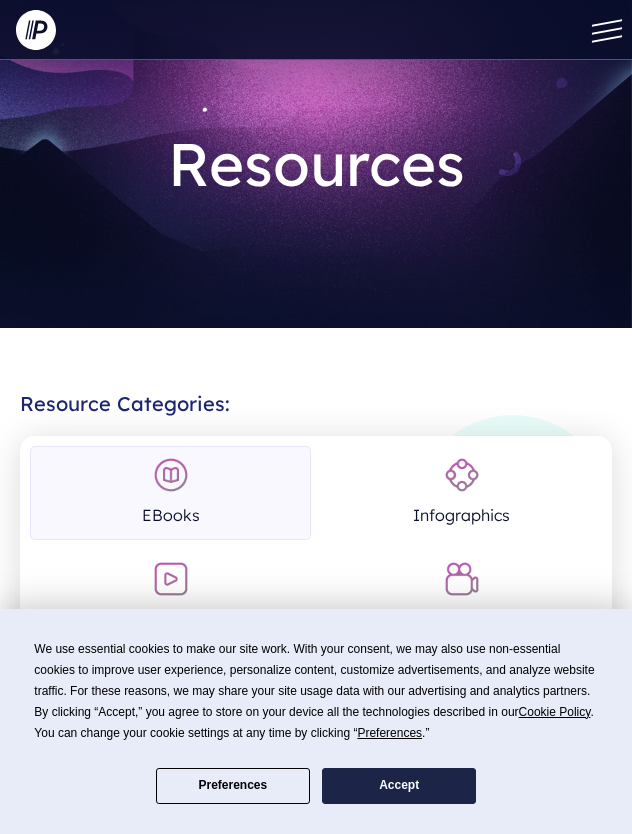 scroll, scrollTop: 0, scrollLeft: 0, axis: both 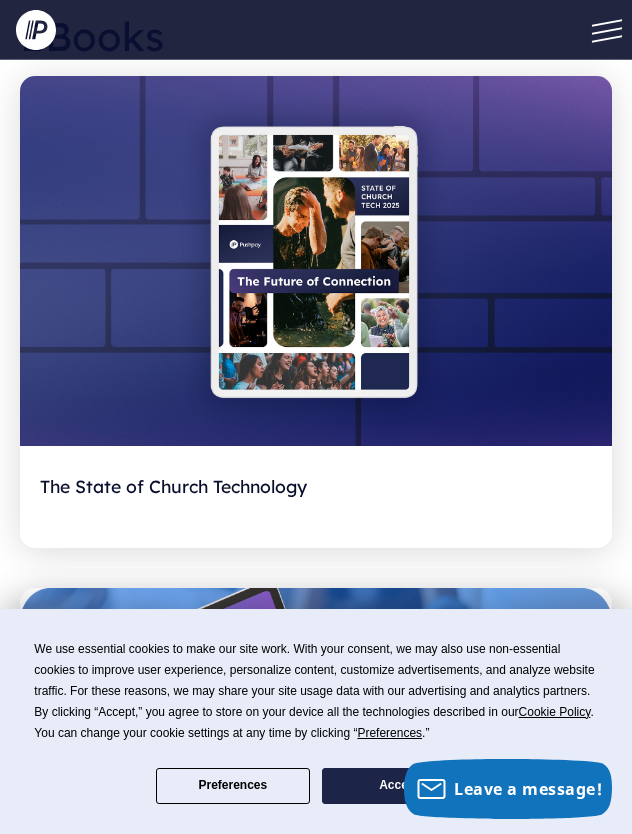 click on "Accept" at bounding box center (399, 786) 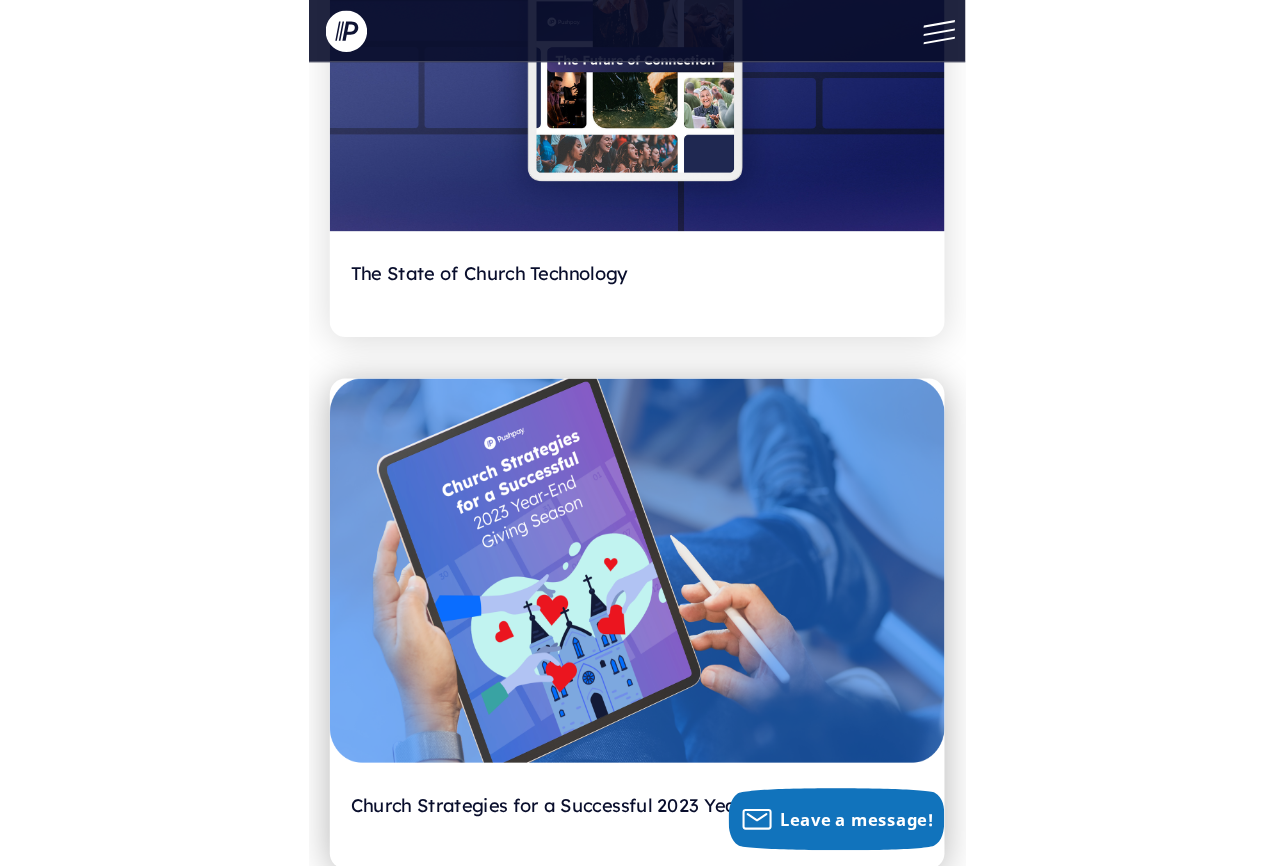 scroll, scrollTop: 18, scrollLeft: 0, axis: vertical 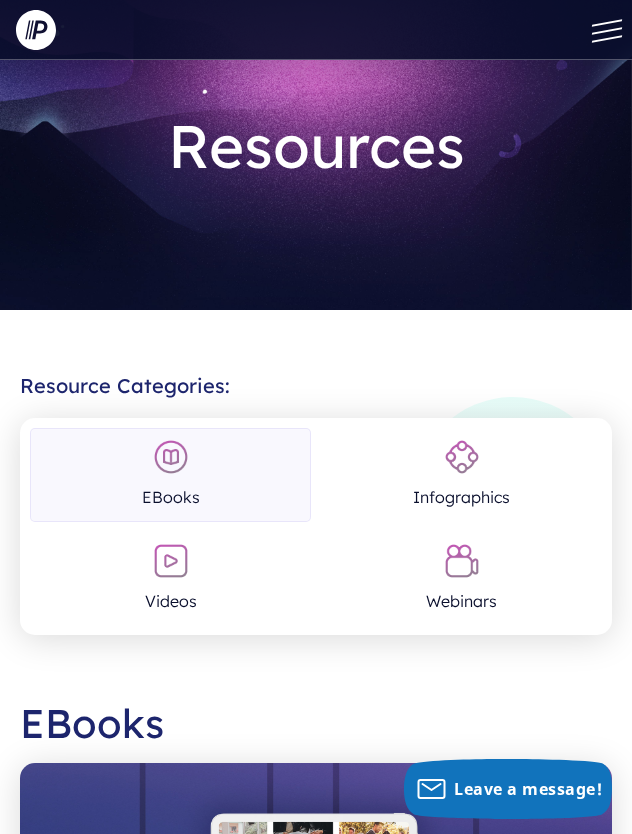 click at bounding box center (602, 30) 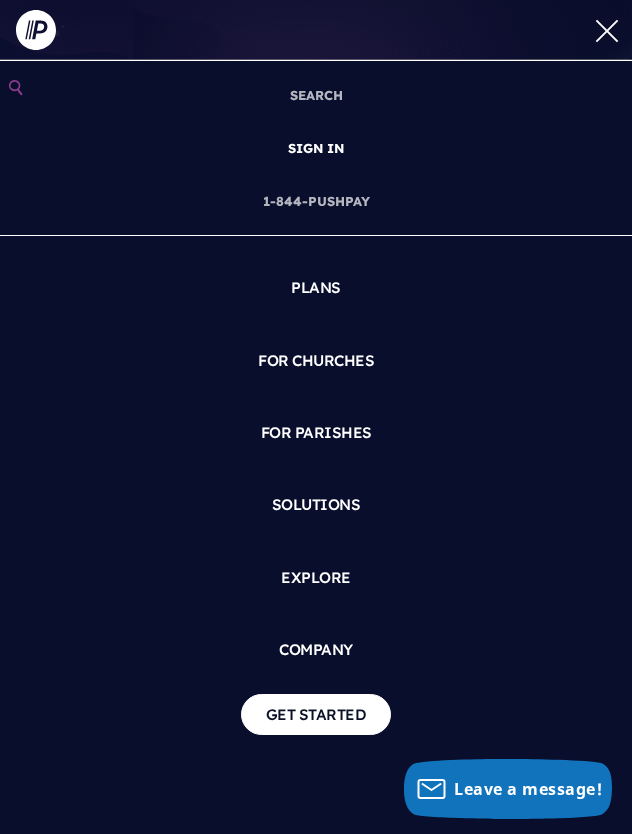 click on "SIGN IN" at bounding box center (316, 148) 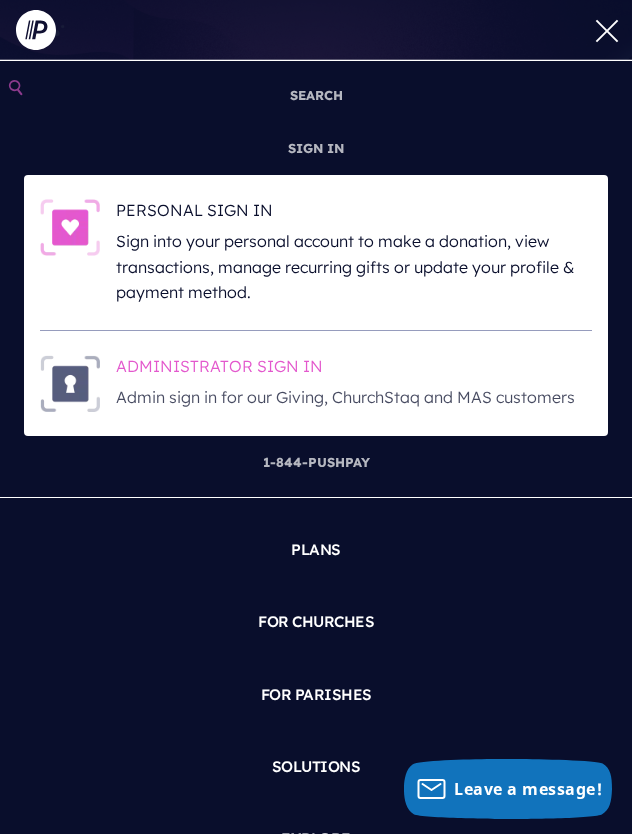 click on "ADMINISTRATOR SIGN IN" at bounding box center (354, 370) 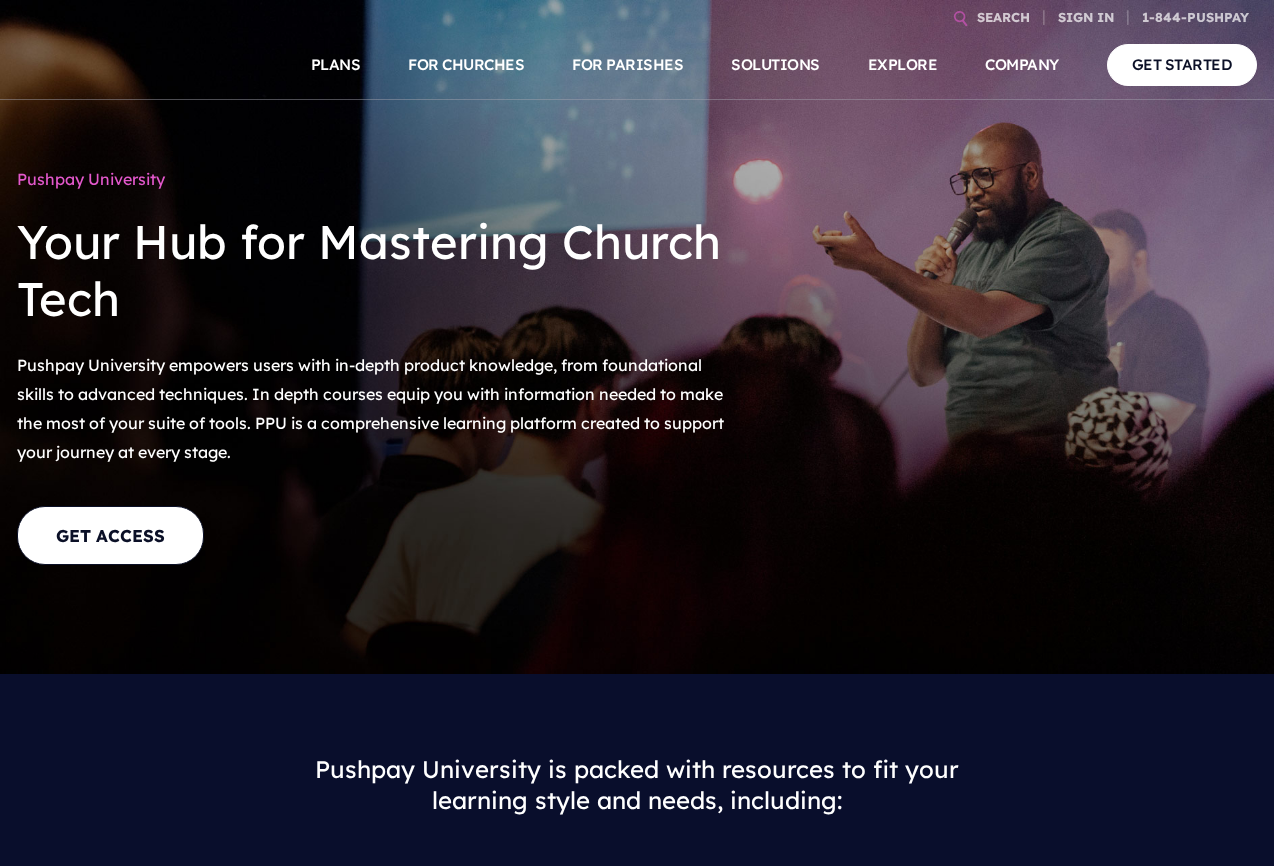 scroll, scrollTop: 0, scrollLeft: 0, axis: both 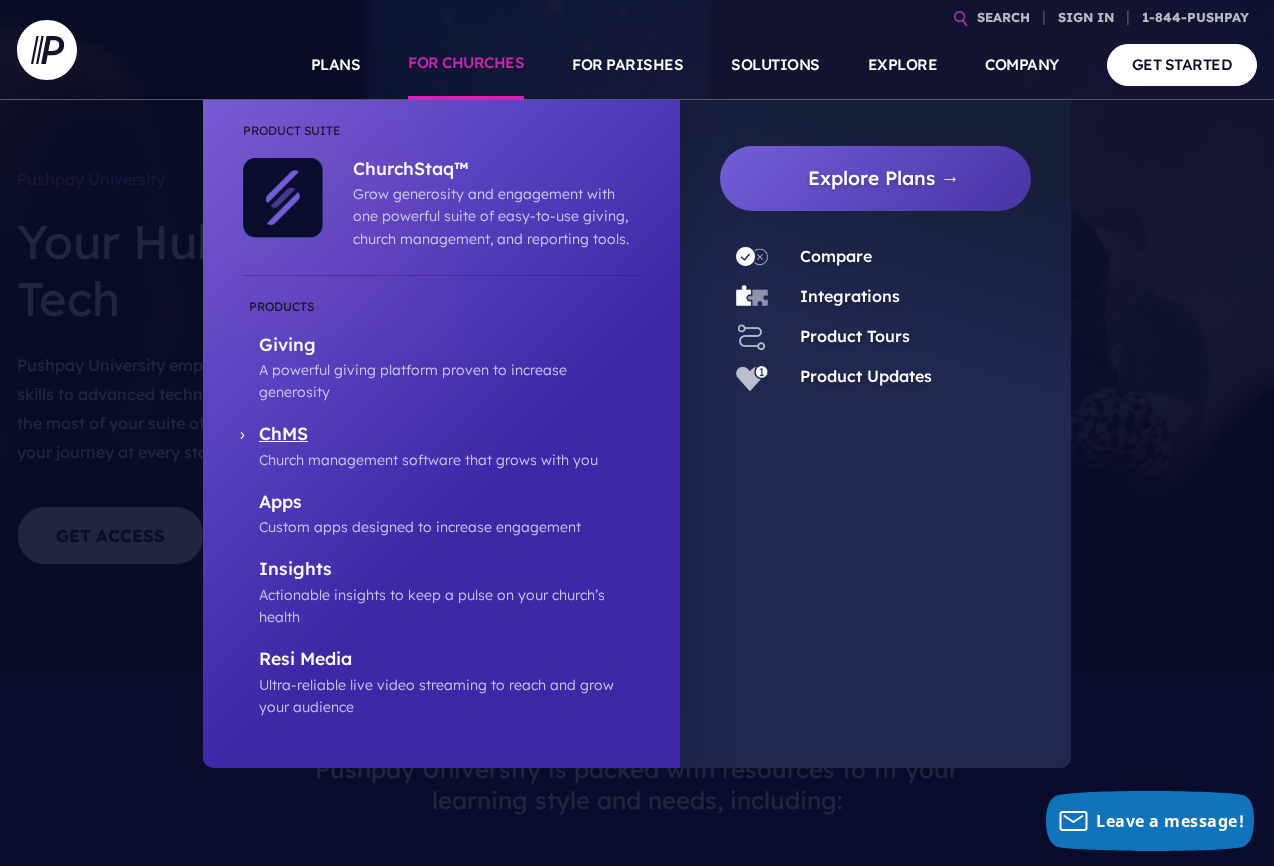 click on "ChMS" at bounding box center [449, 435] 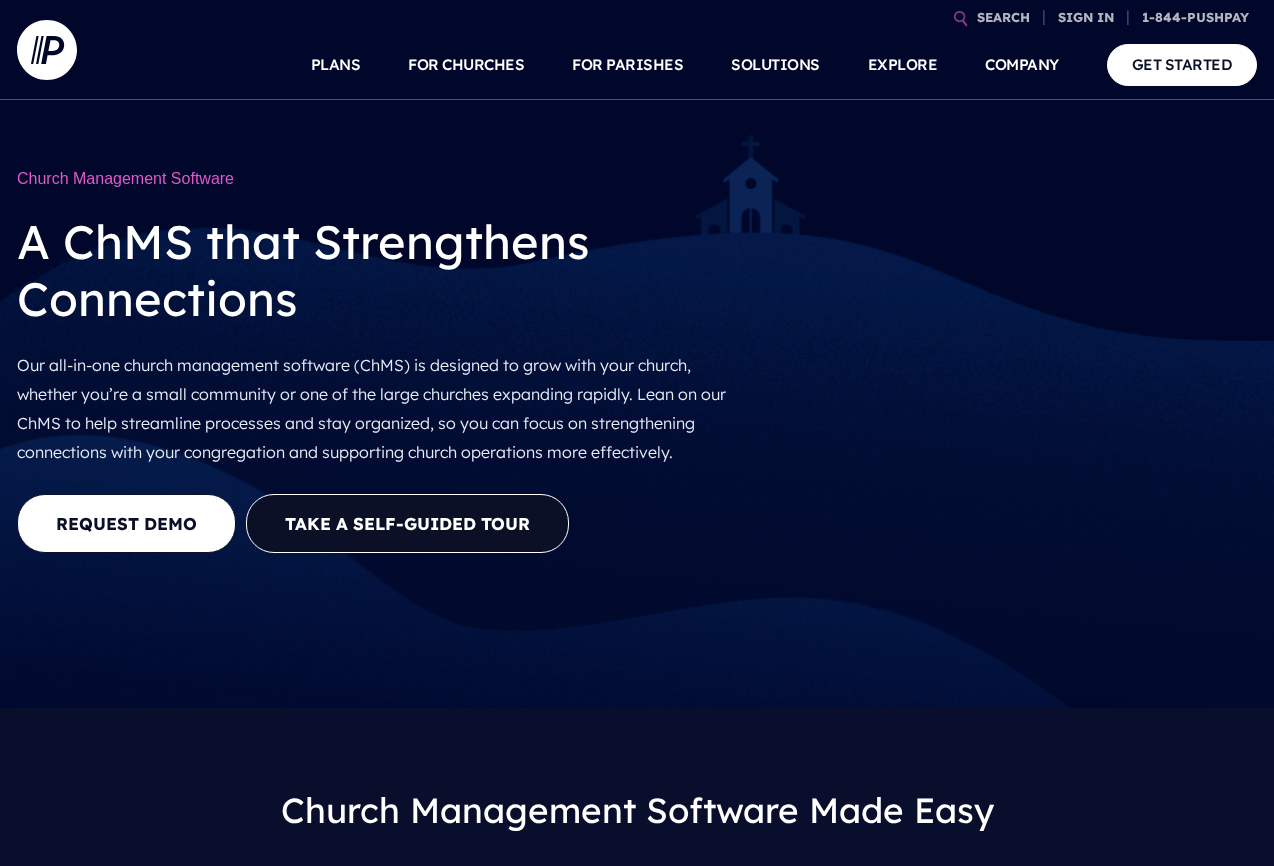 scroll, scrollTop: 0, scrollLeft: 0, axis: both 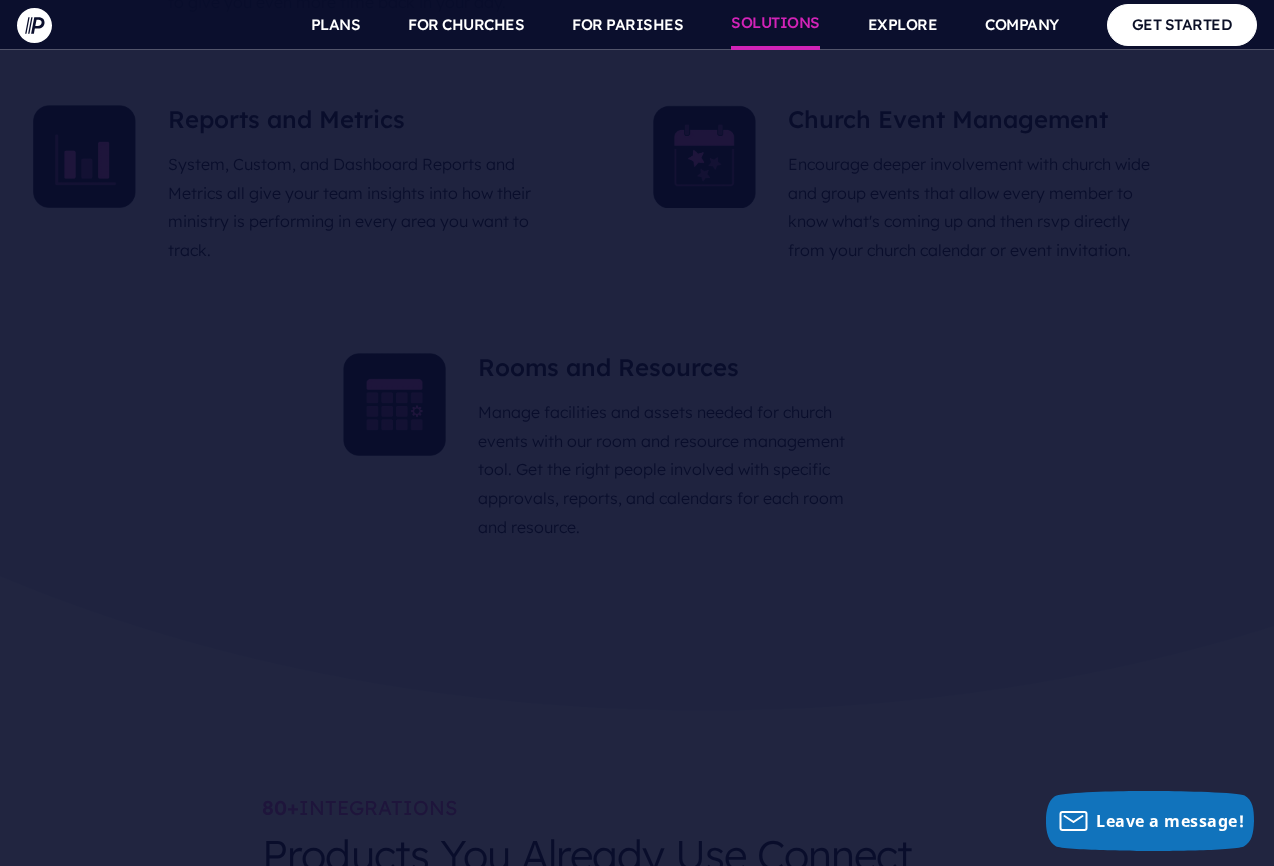 click on "SOLUTIONS" at bounding box center [775, 25] 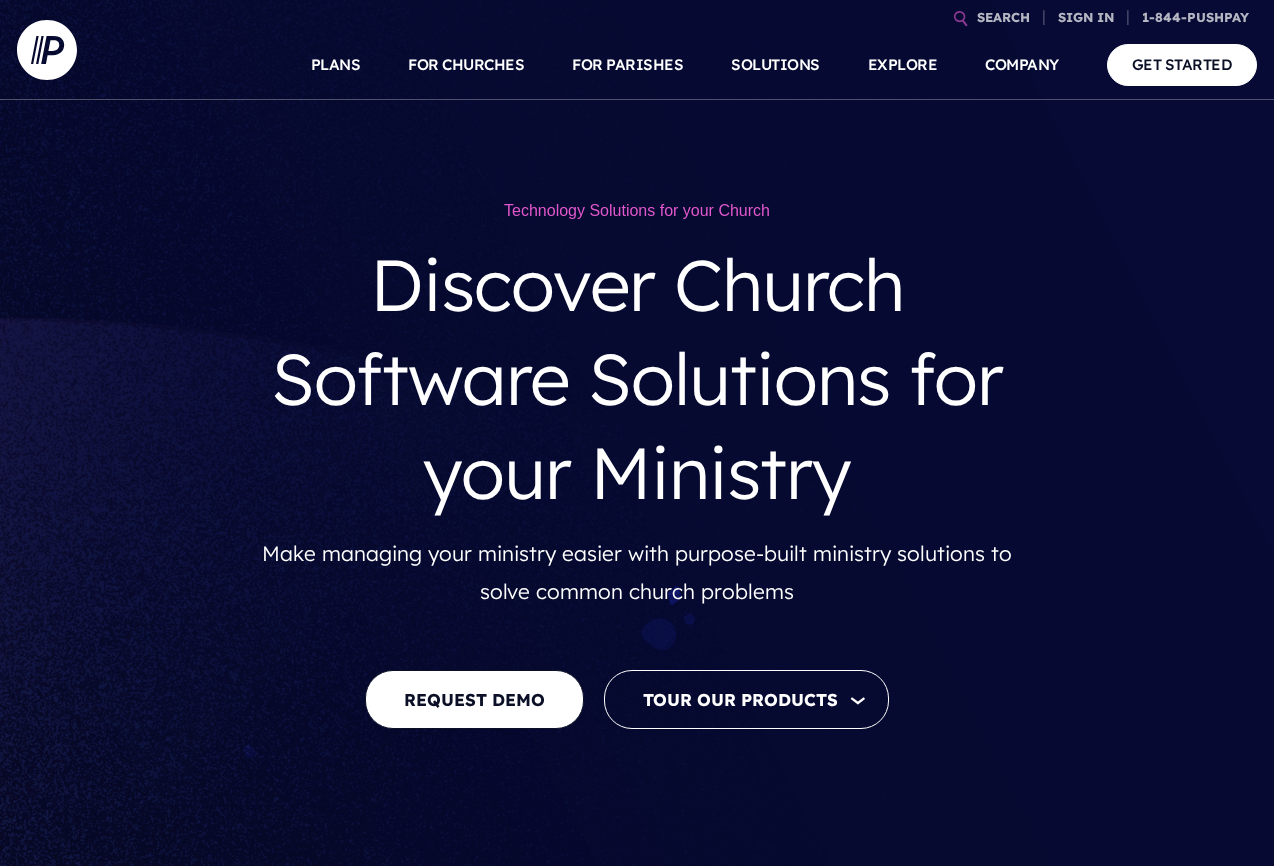 scroll, scrollTop: 31, scrollLeft: 0, axis: vertical 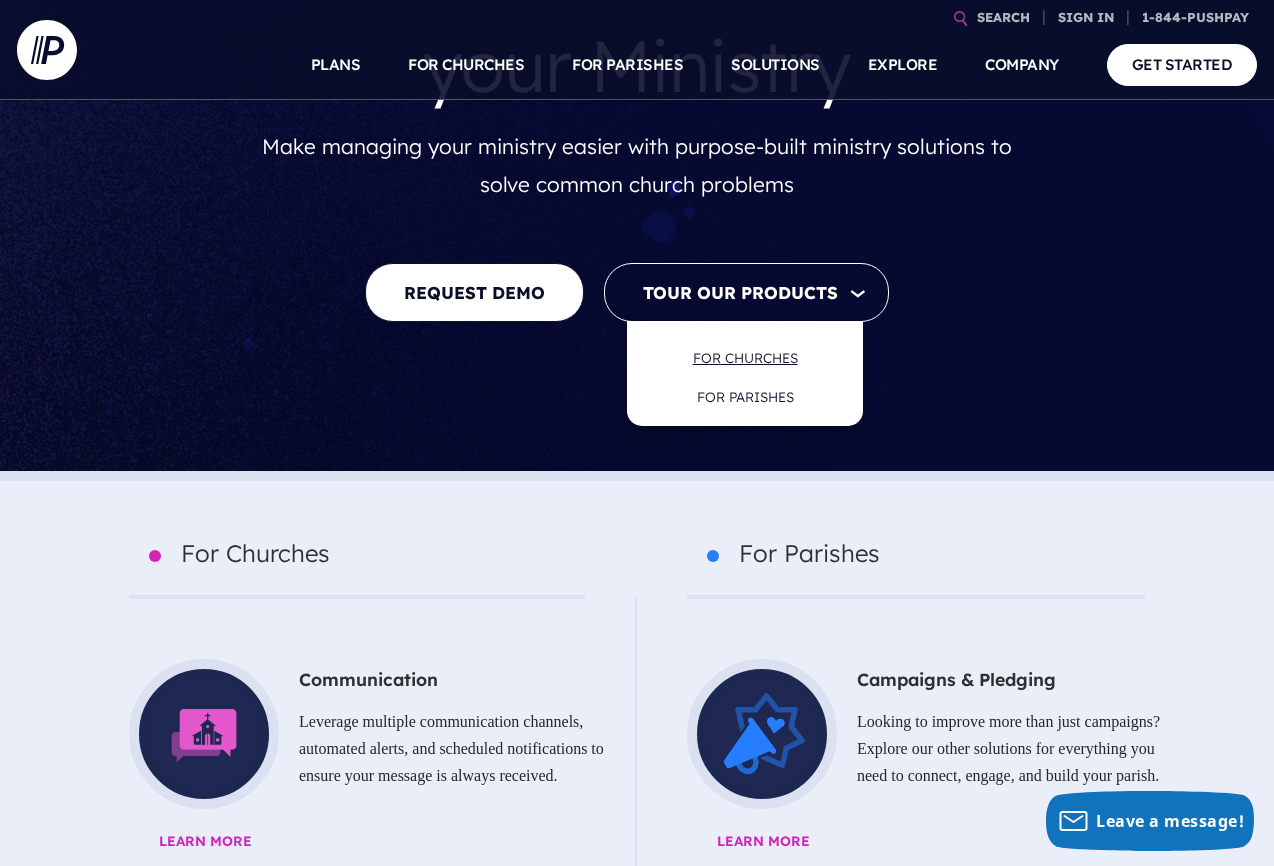 click on "FOR CHURCHES" at bounding box center (745, 357) 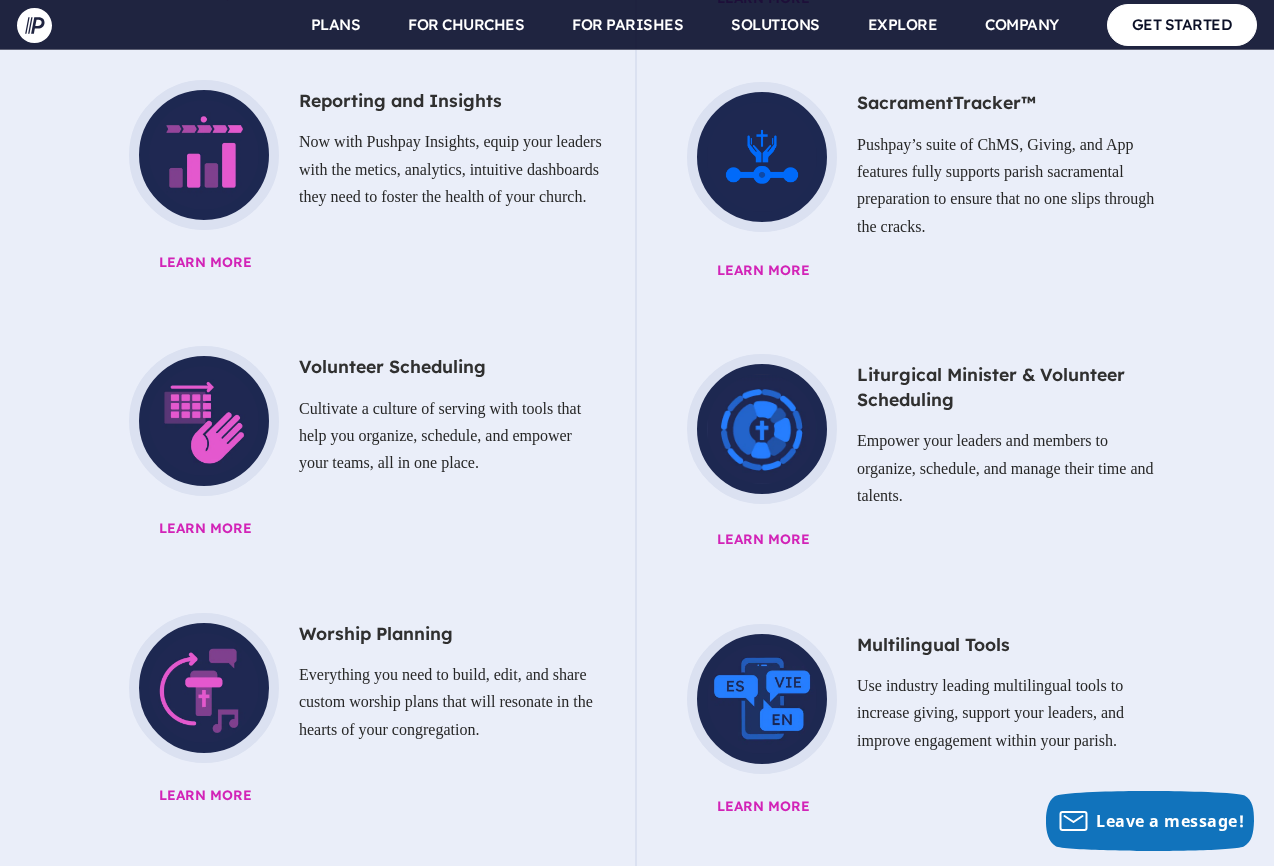 scroll, scrollTop: 2341, scrollLeft: 0, axis: vertical 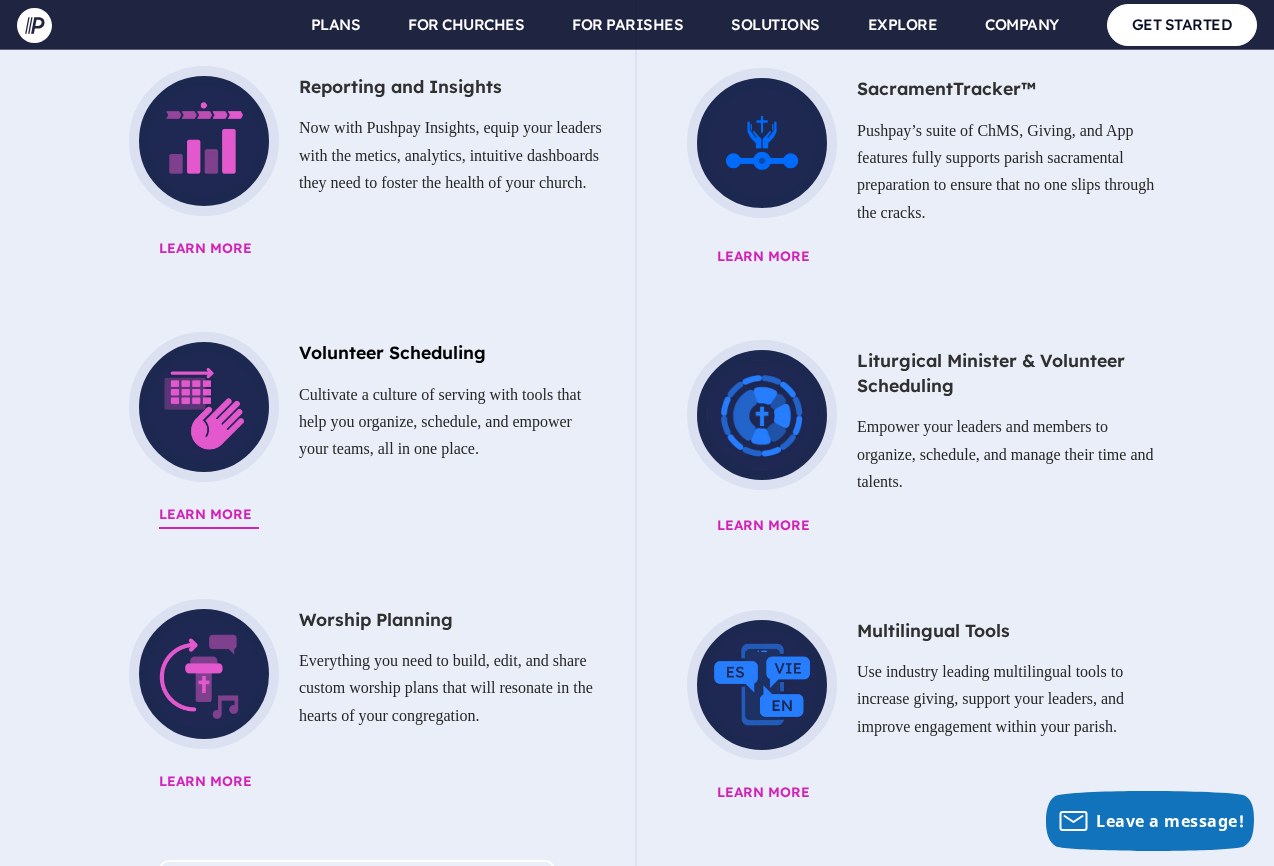 click on "Volunteer Scheduling
Cultivate a culture of serving with tools that help you organize, schedule, and empower your teams, all in one place.
Learn More" at bounding box center (357, 435) 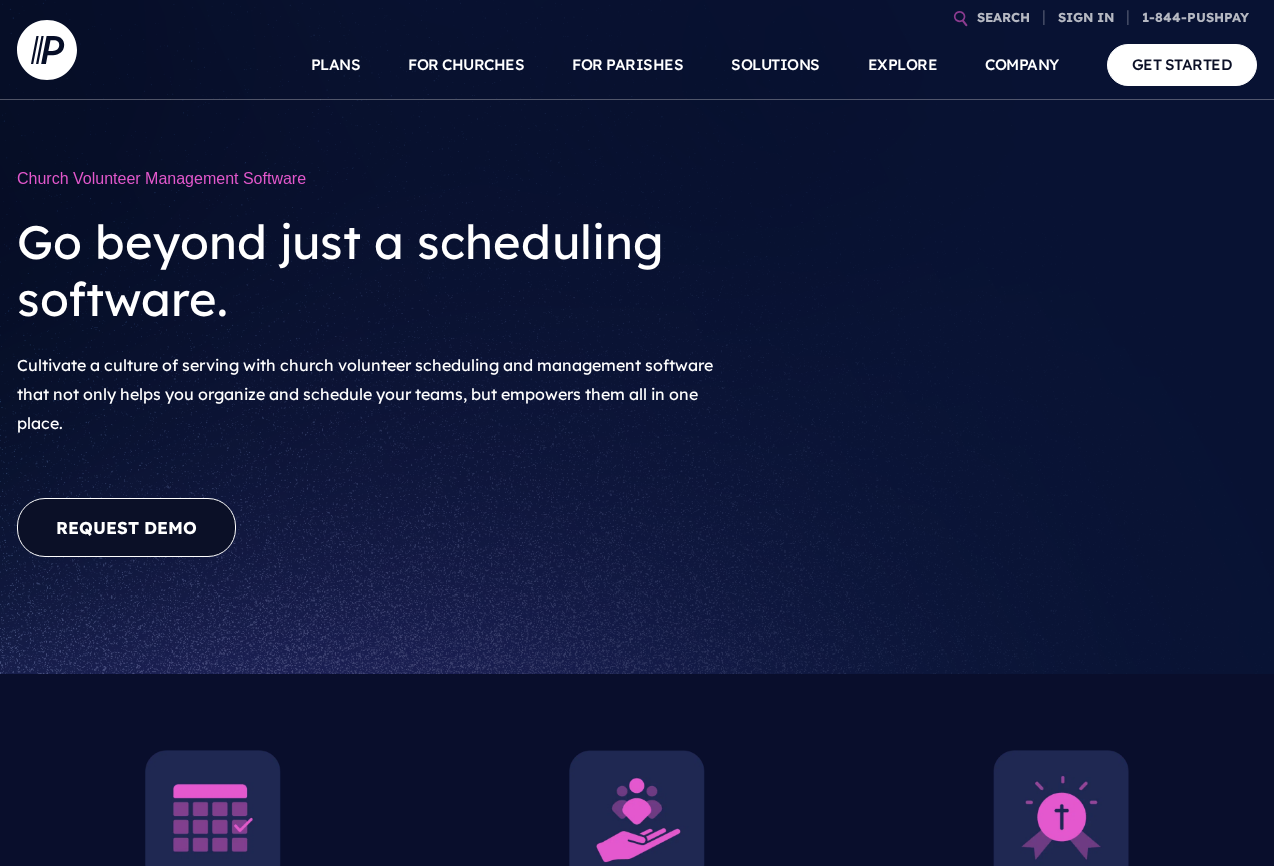 scroll, scrollTop: 0, scrollLeft: 0, axis: both 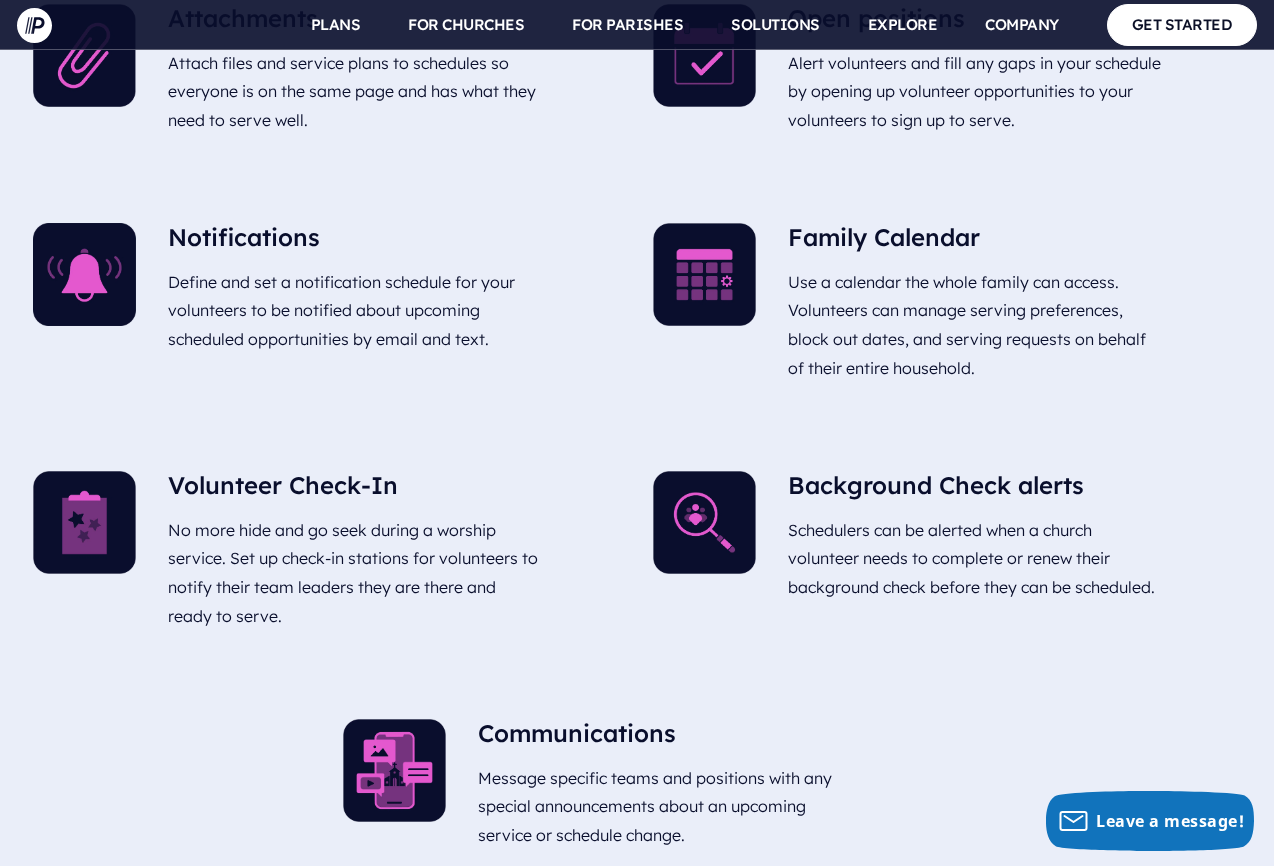 click on "No more hide and go seek during a worship service. Set up check-in stations for volunteers to notify their team leaders they are there and ready to serve." at bounding box center (354, 573) 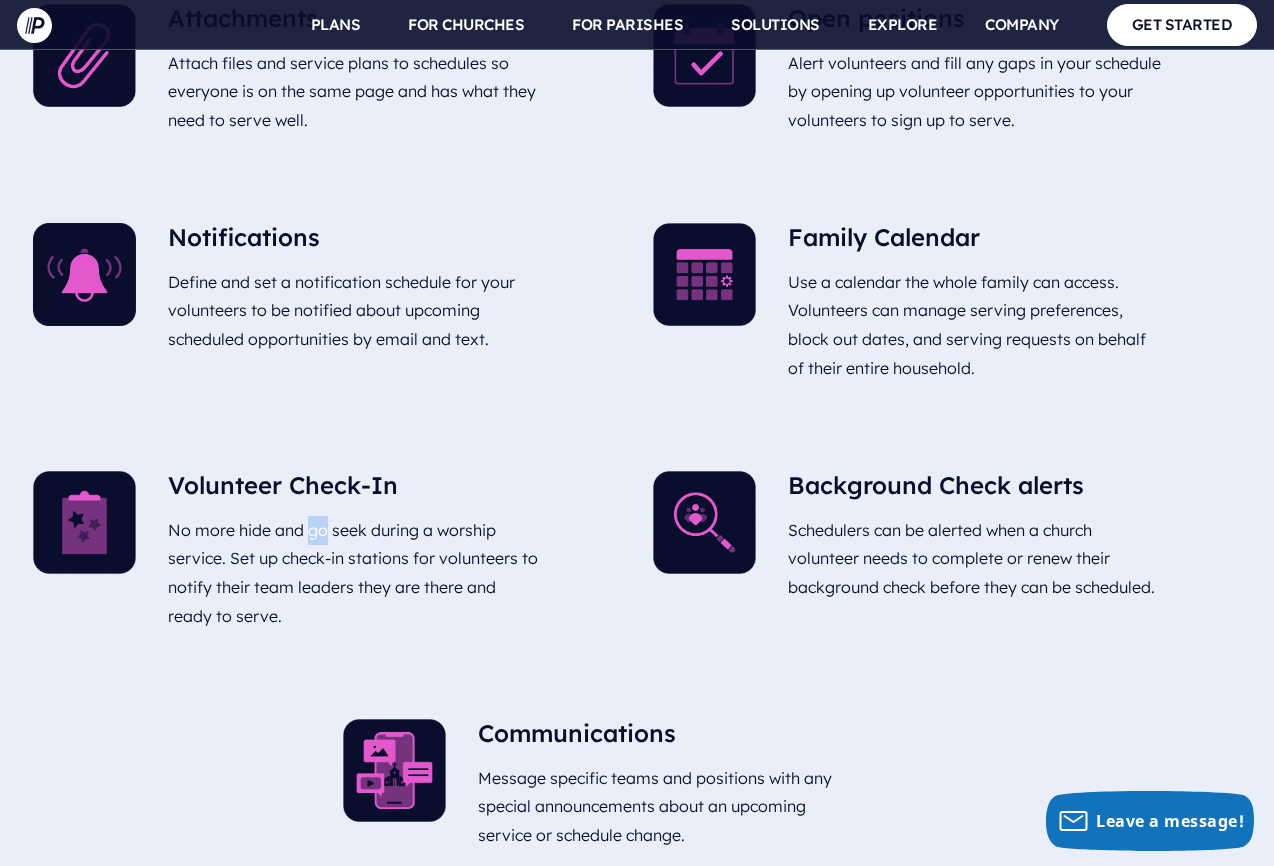 click on "No more hide and go seek during a worship service. Set up check-in stations for volunteers to notify their team leaders they are there and ready to serve." at bounding box center (354, 573) 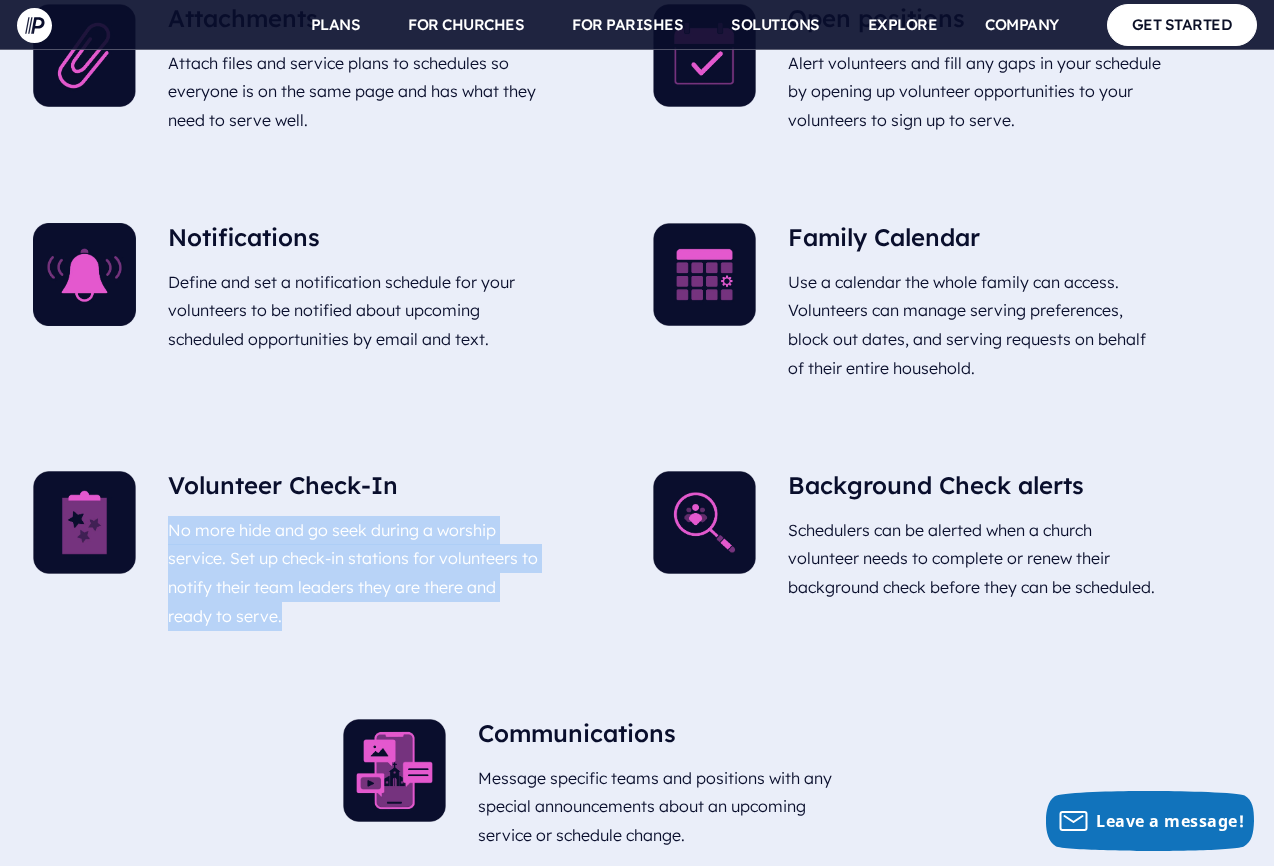 click on "No more hide and go seek during a worship service. Set up check-in stations for volunteers to notify their team leaders they are there and ready to serve." at bounding box center (354, 573) 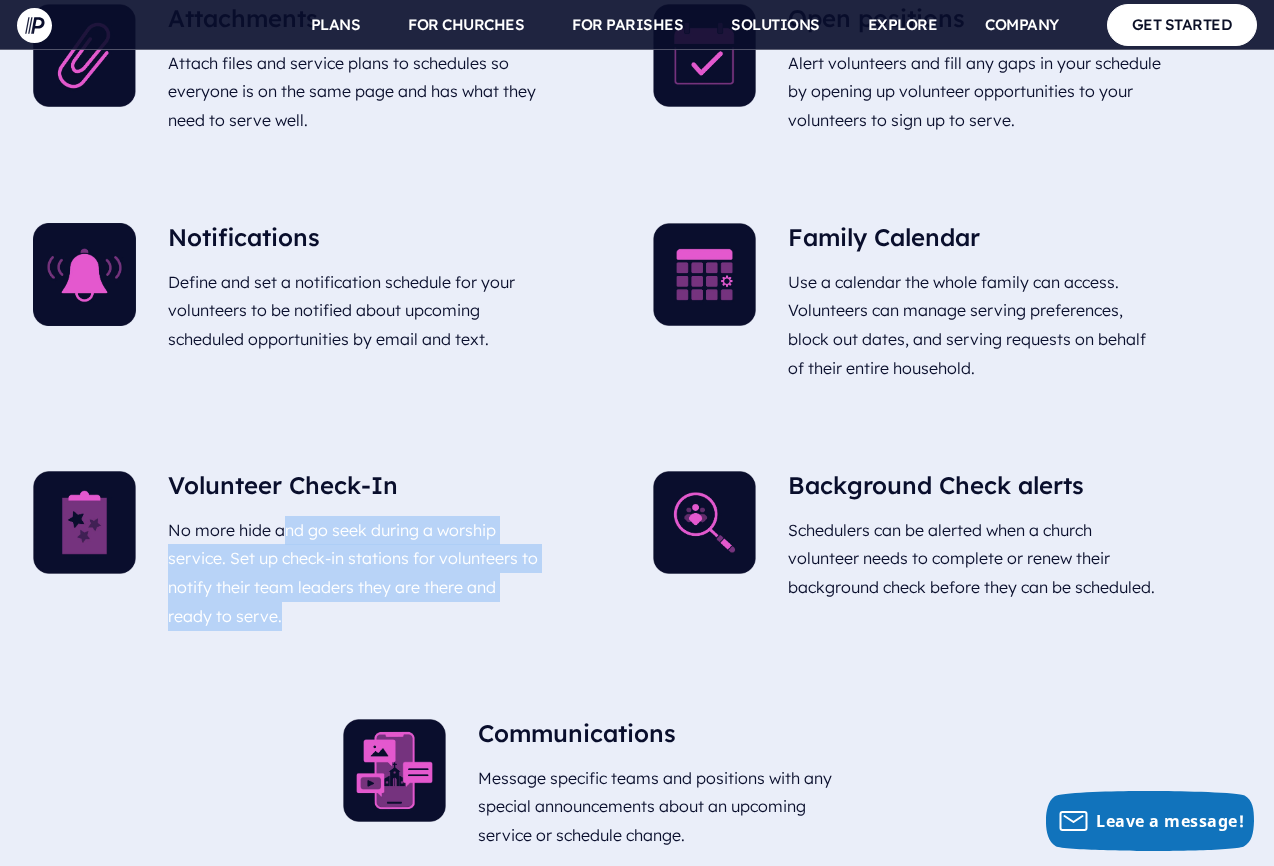 drag, startPoint x: 286, startPoint y: 535, endPoint x: 352, endPoint y: 612, distance: 101.414986 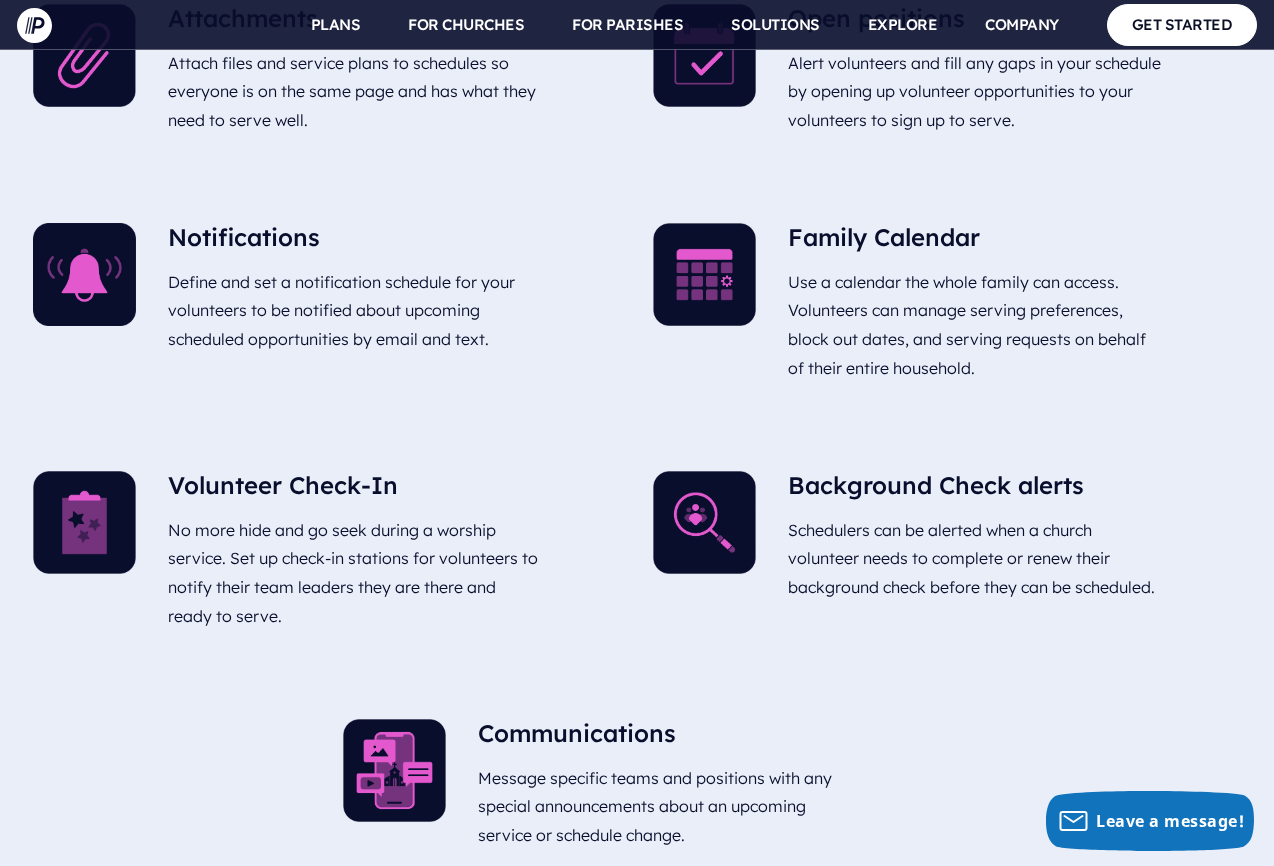 click on "No more hide and go seek during a worship service. Set up check-in stations for volunteers to notify their team leaders they are there and ready to serve." at bounding box center [354, 573] 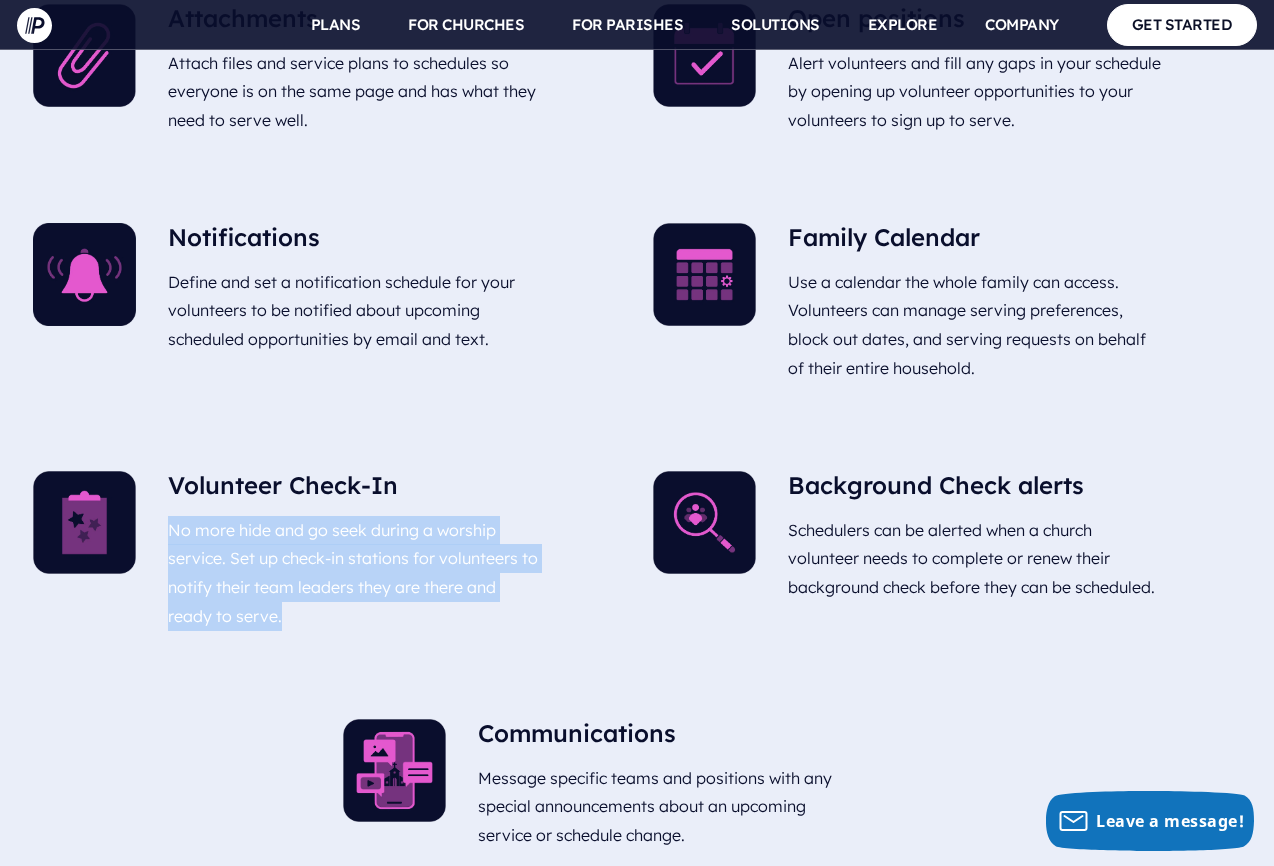 click on "No more hide and go seek during a worship service. Set up check-in stations for volunteers to notify their team leaders they are there and ready to serve." at bounding box center (354, 573) 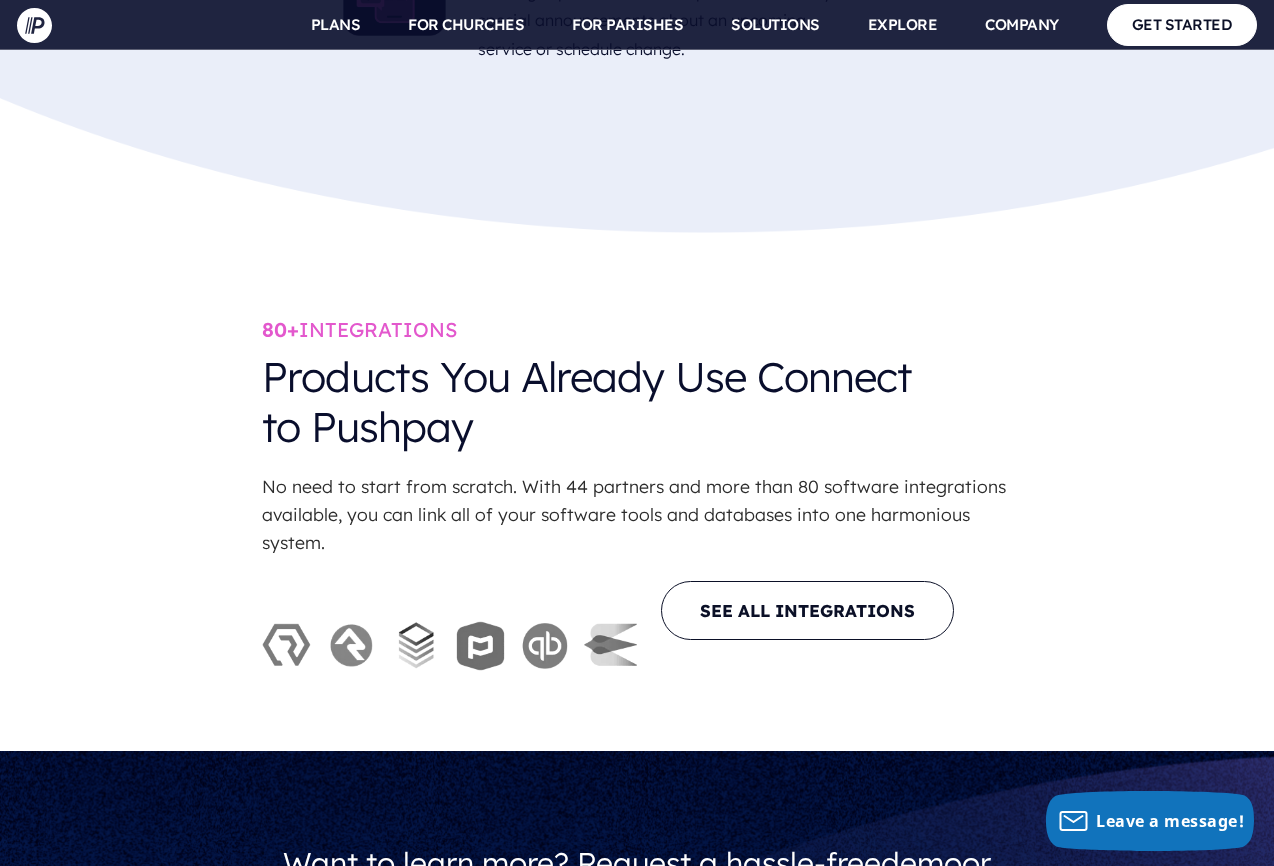 scroll, scrollTop: 4718, scrollLeft: 0, axis: vertical 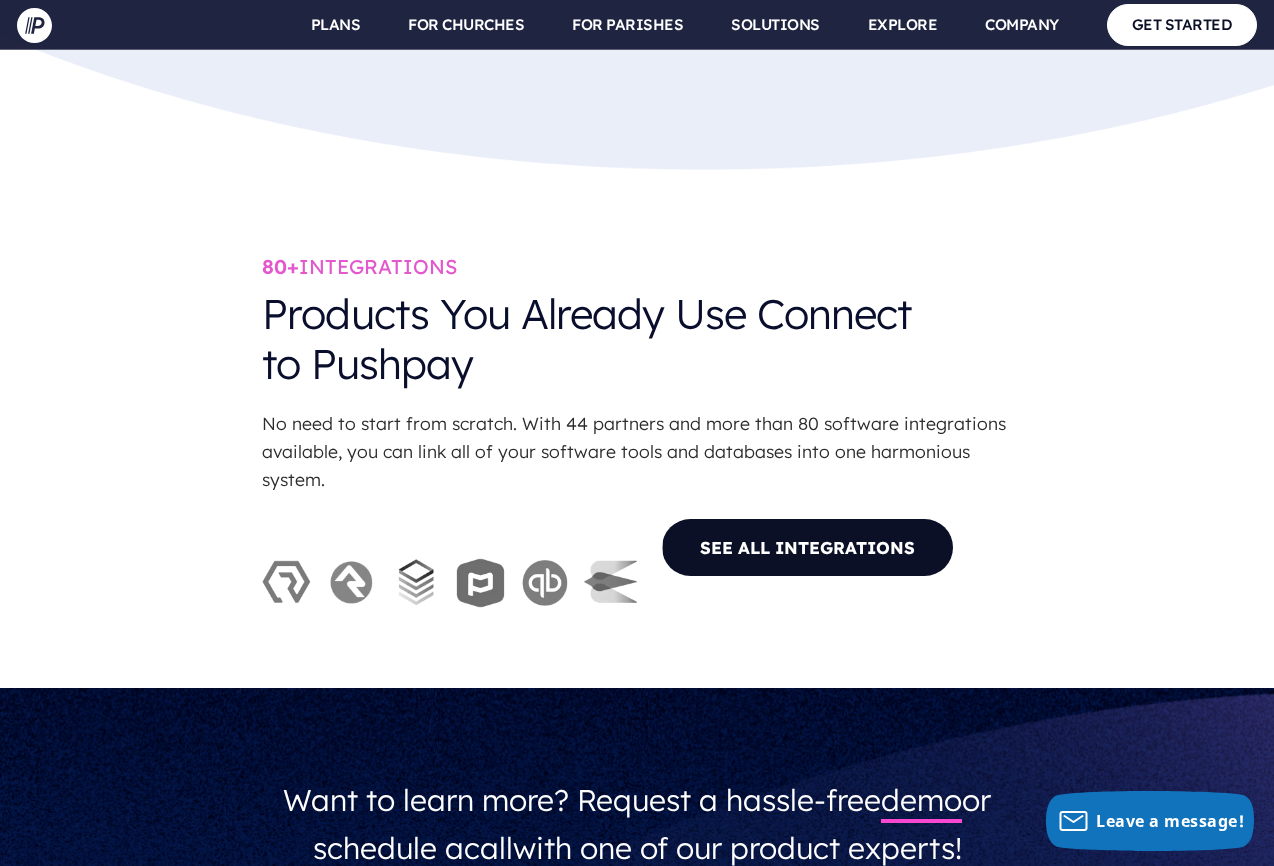 click on "SEE ALL INTEGRATIONS" at bounding box center (807, 547) 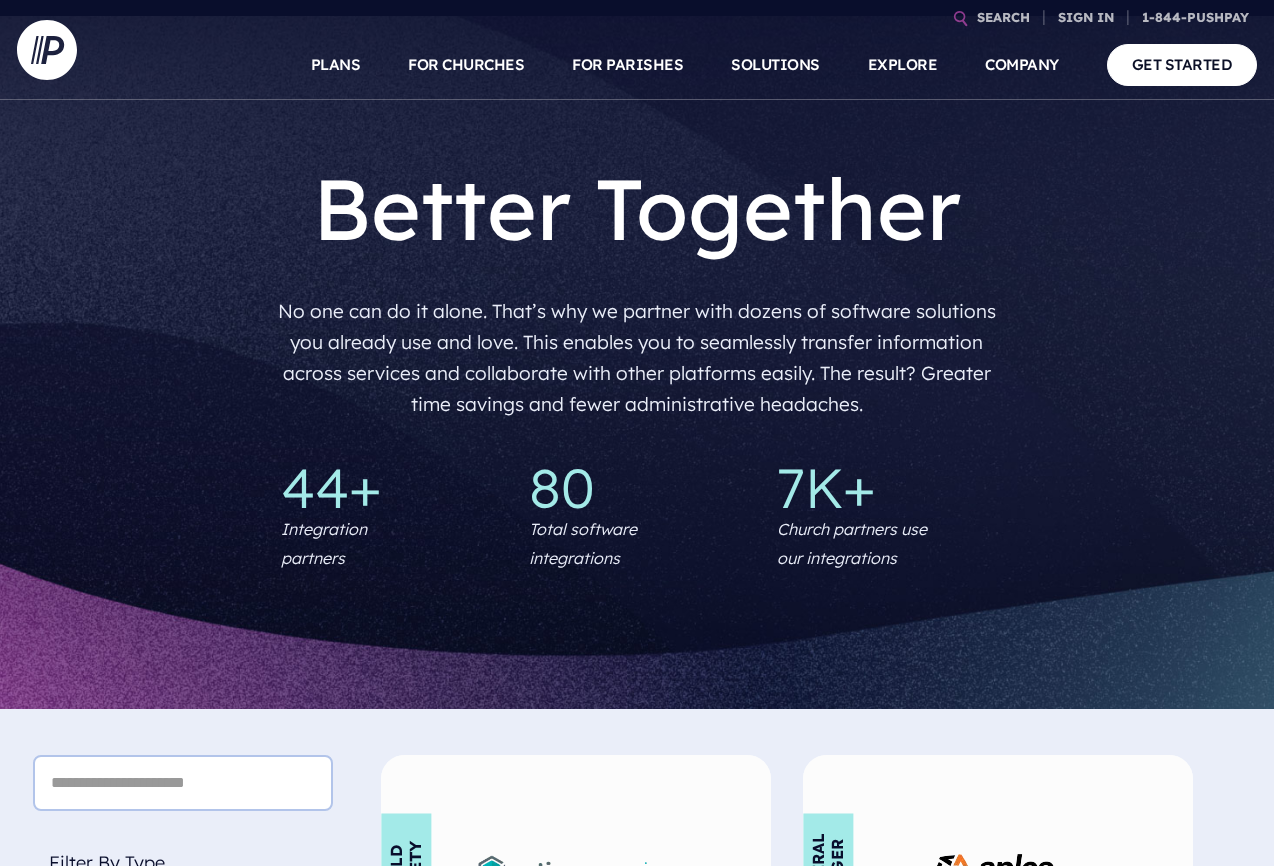 scroll, scrollTop: 0, scrollLeft: 0, axis: both 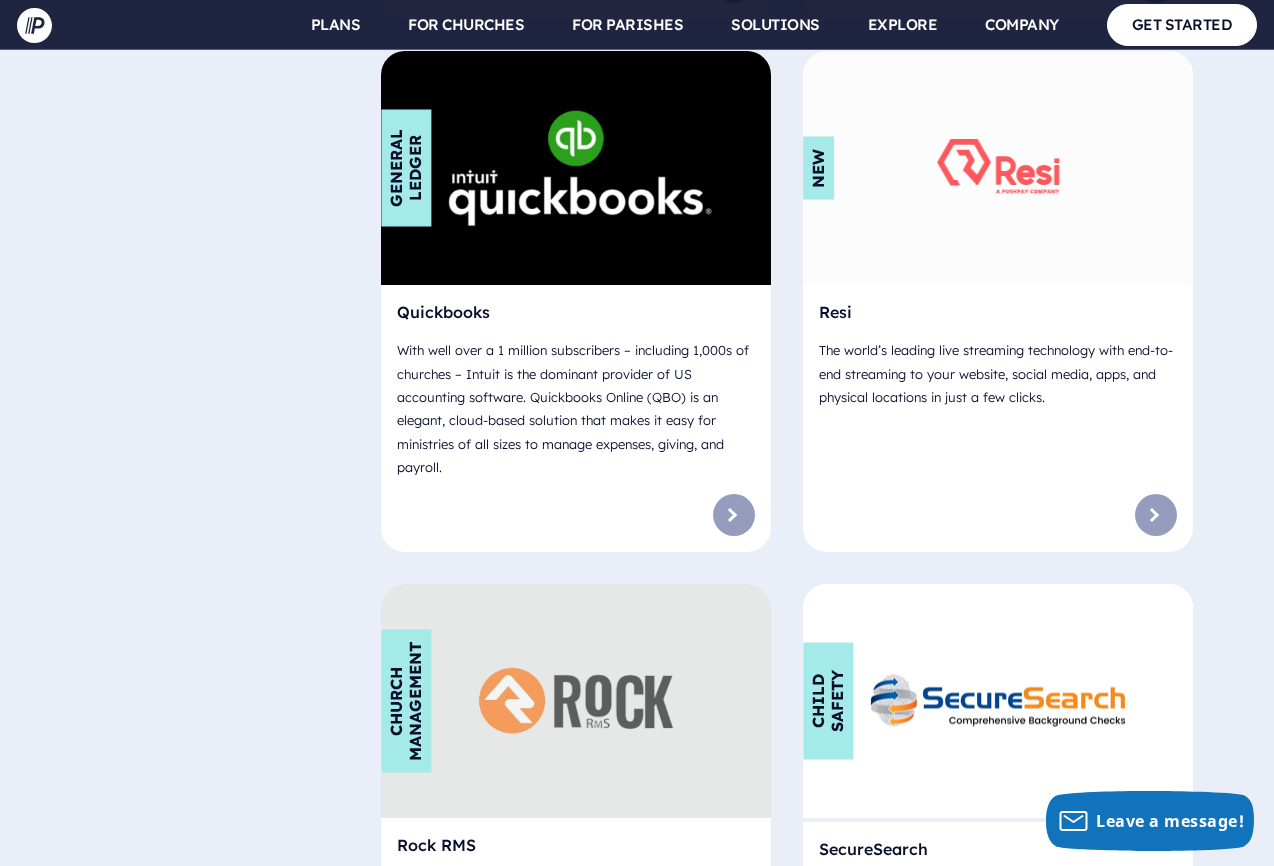 click on "The world’s leading live streaming technology with end-to-end streaming to your website, social media, apps, and physical locations in just a few clicks." at bounding box center (998, 374) 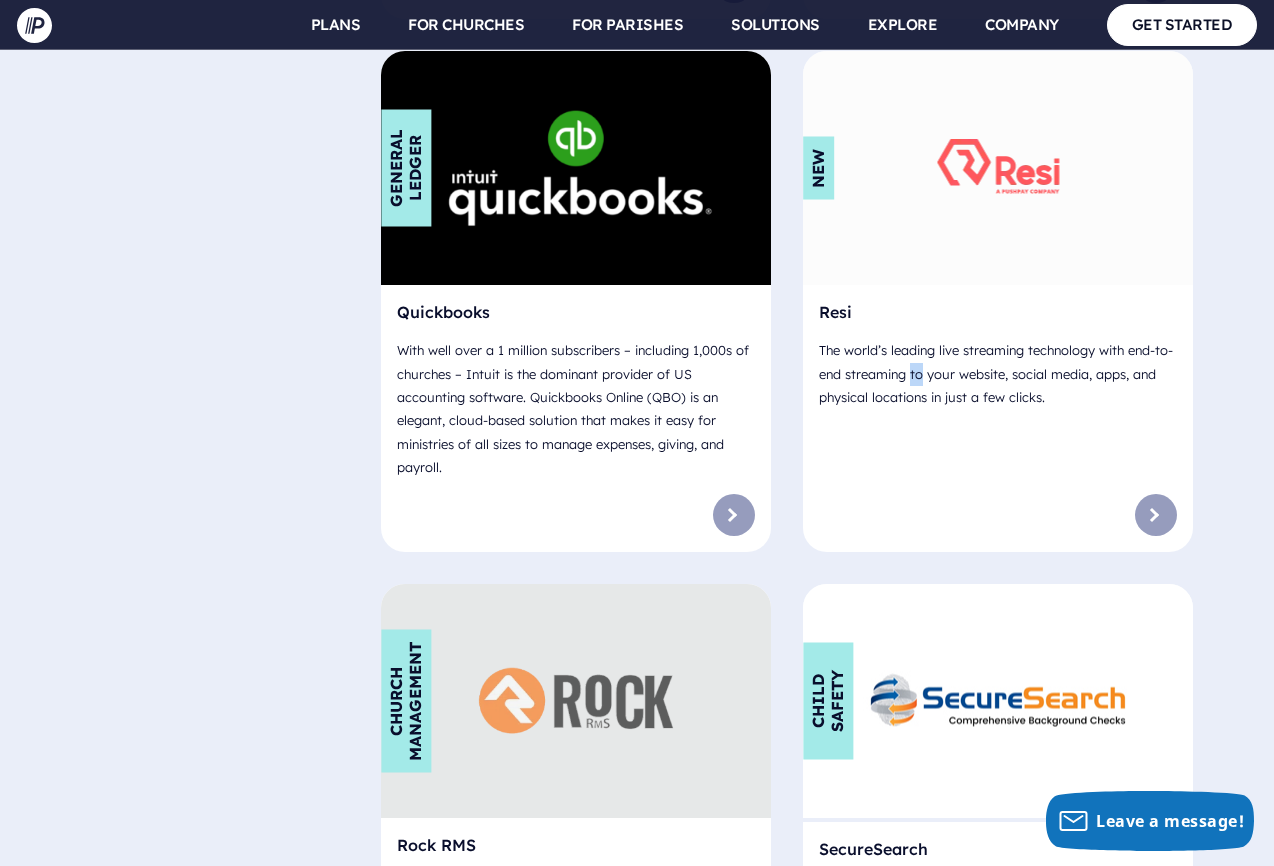 click on "The world’s leading live streaming technology with end-to-end streaming to your website, social media, apps, and physical locations in just a few clicks." at bounding box center (998, 374) 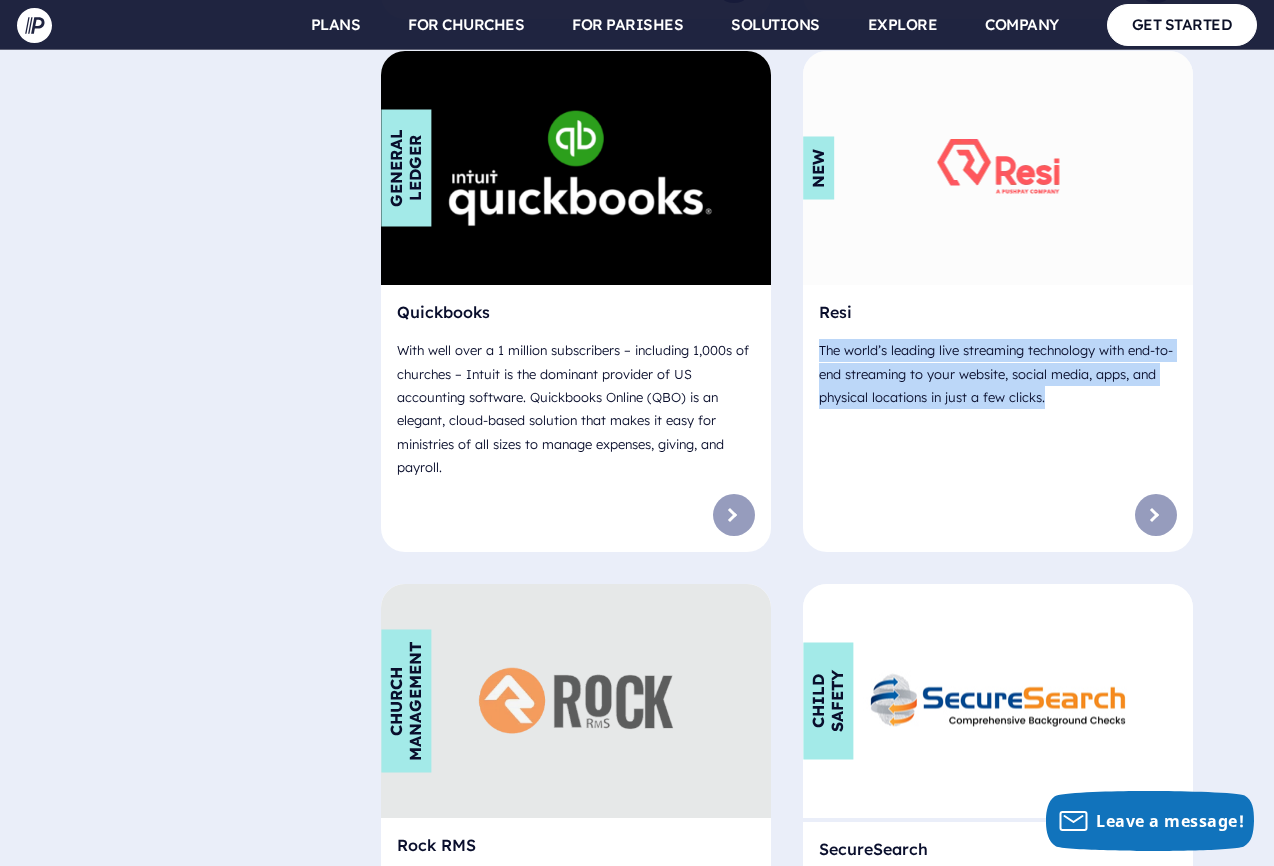 click on "The world’s leading live streaming technology with end-to-end streaming to your website, social media, apps, and physical locations in just a few clicks." at bounding box center (998, 374) 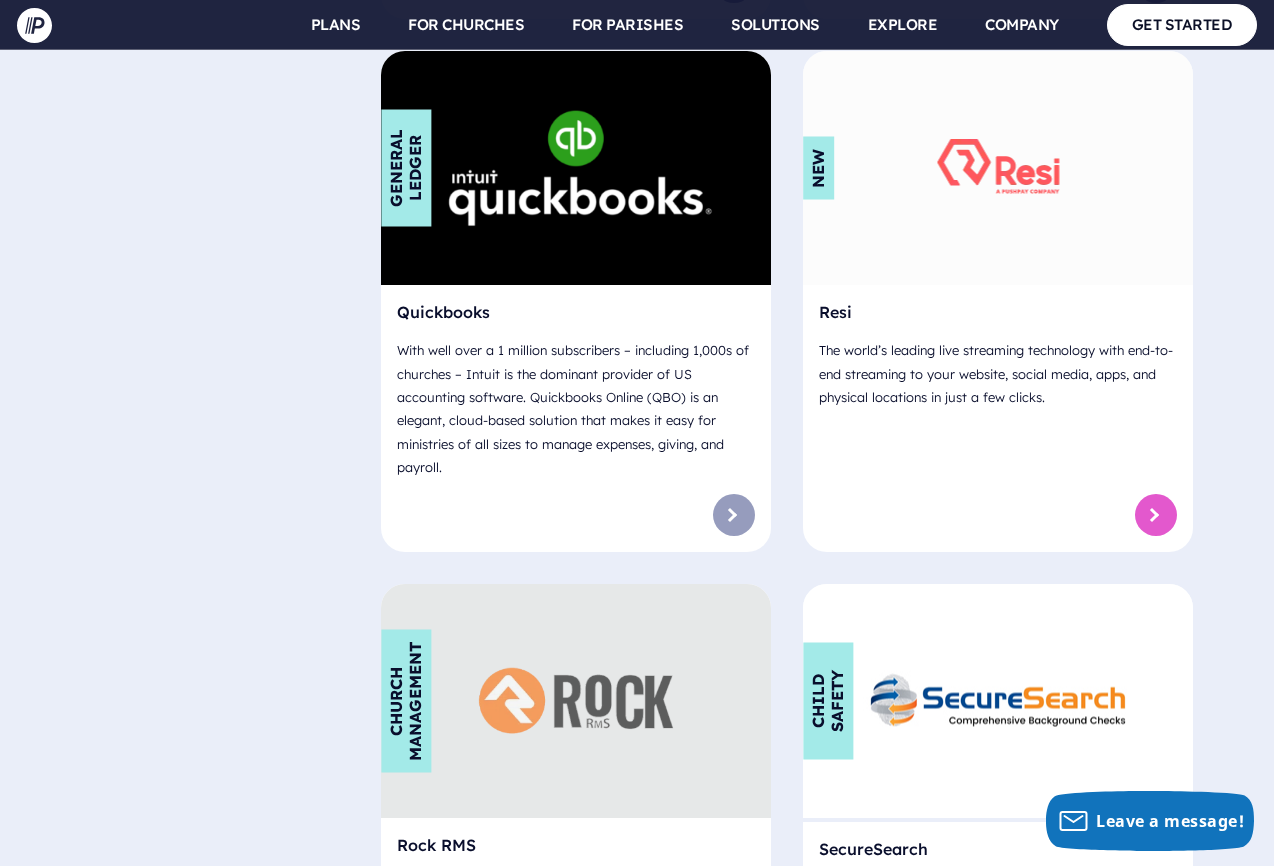 click at bounding box center [1156, 515] 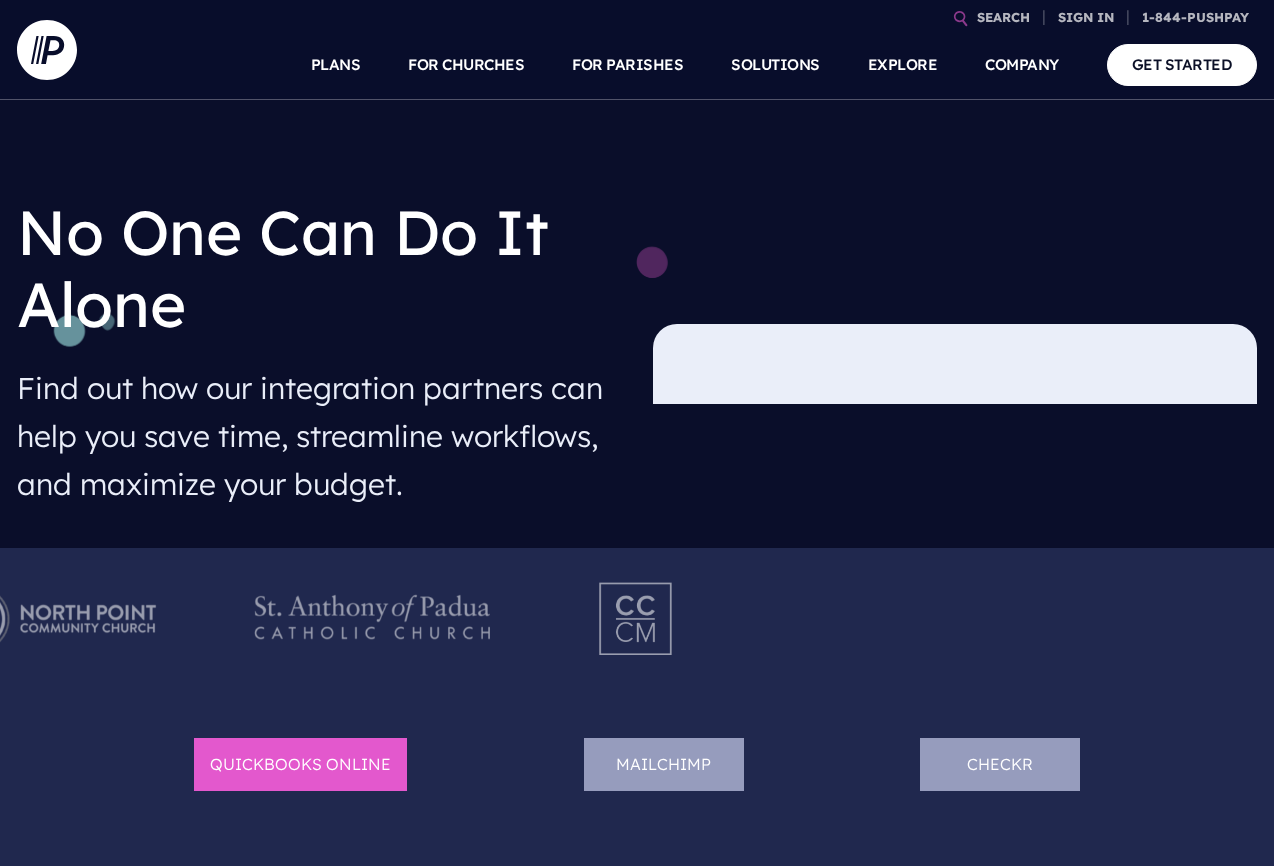 scroll, scrollTop: 157, scrollLeft: 0, axis: vertical 